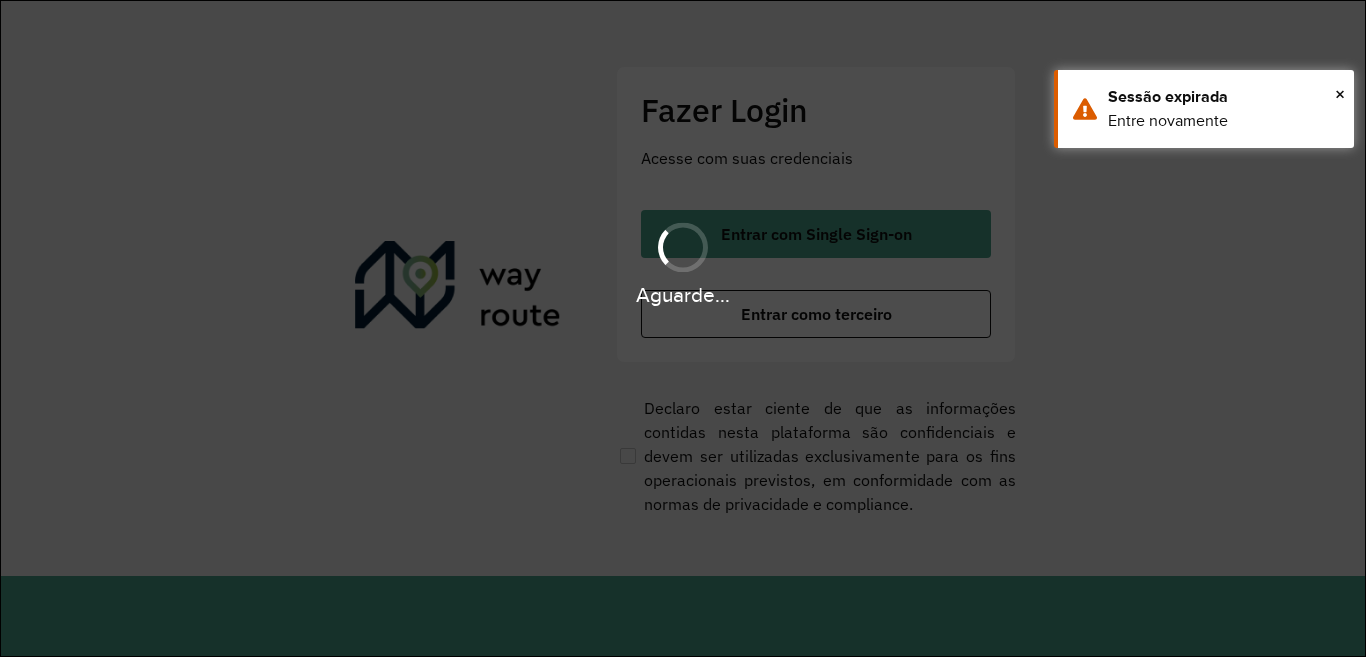scroll, scrollTop: 0, scrollLeft: 0, axis: both 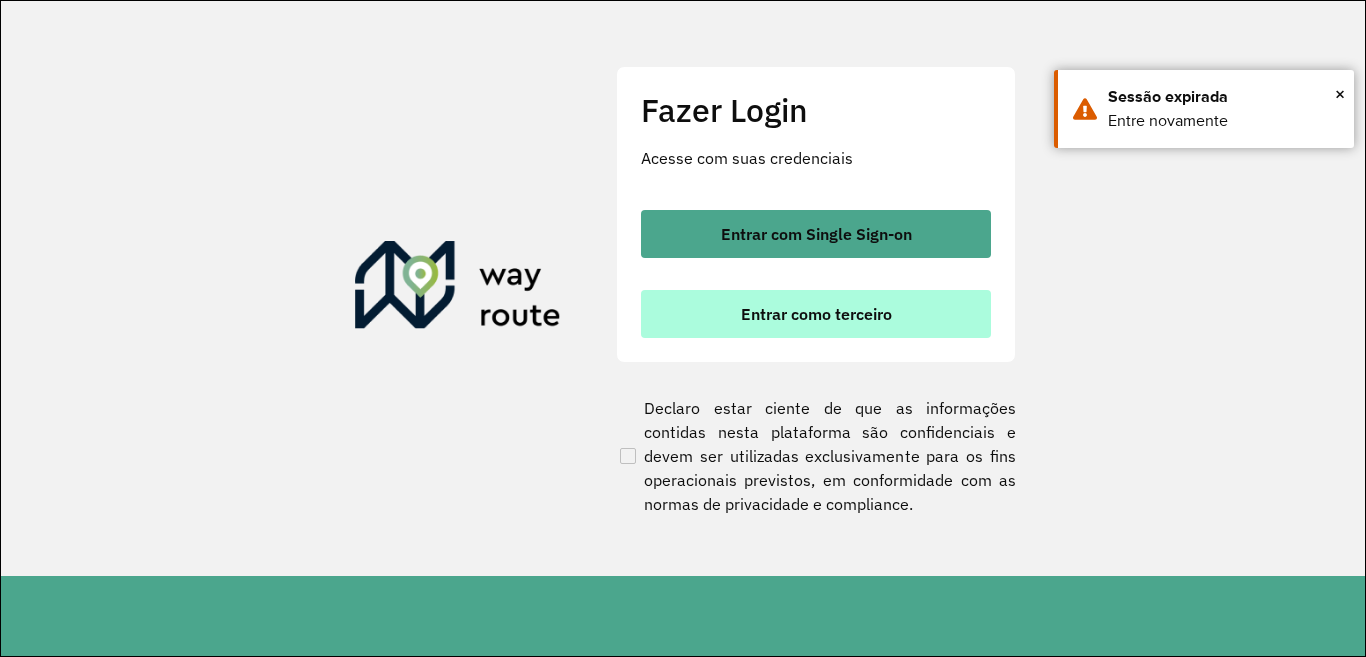 click on "Entrar como terceiro" at bounding box center [816, 314] 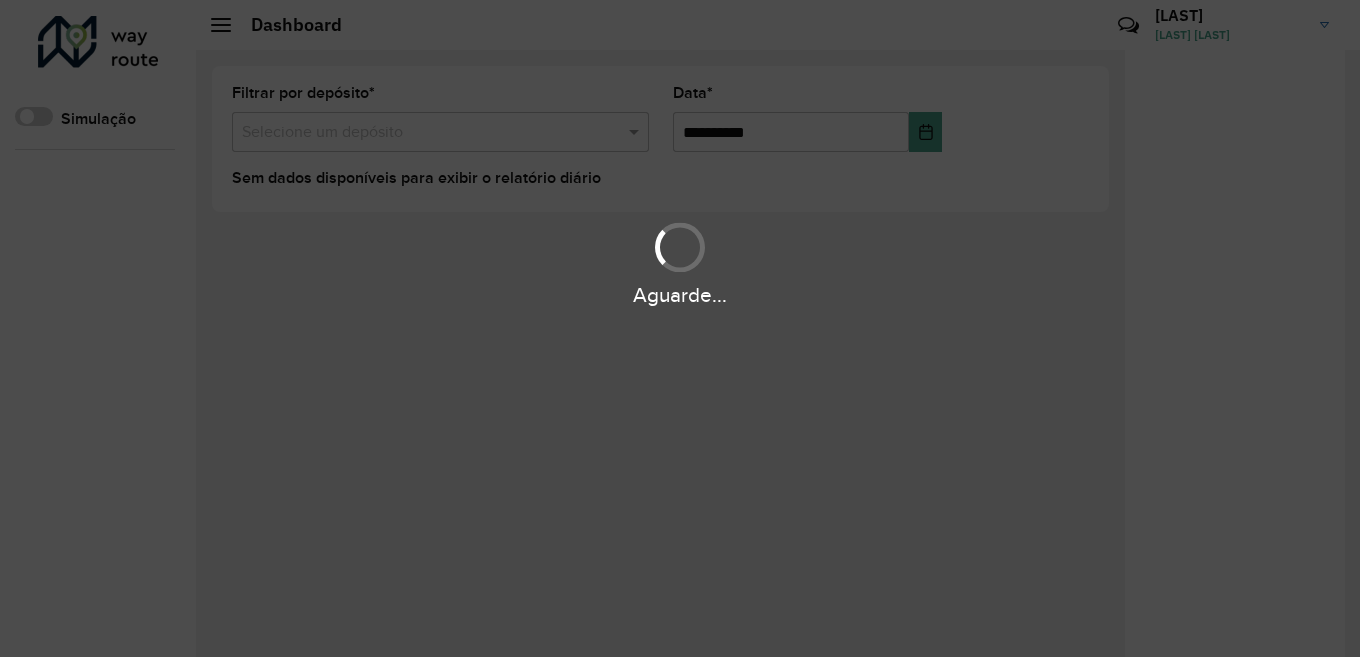 scroll, scrollTop: 0, scrollLeft: 0, axis: both 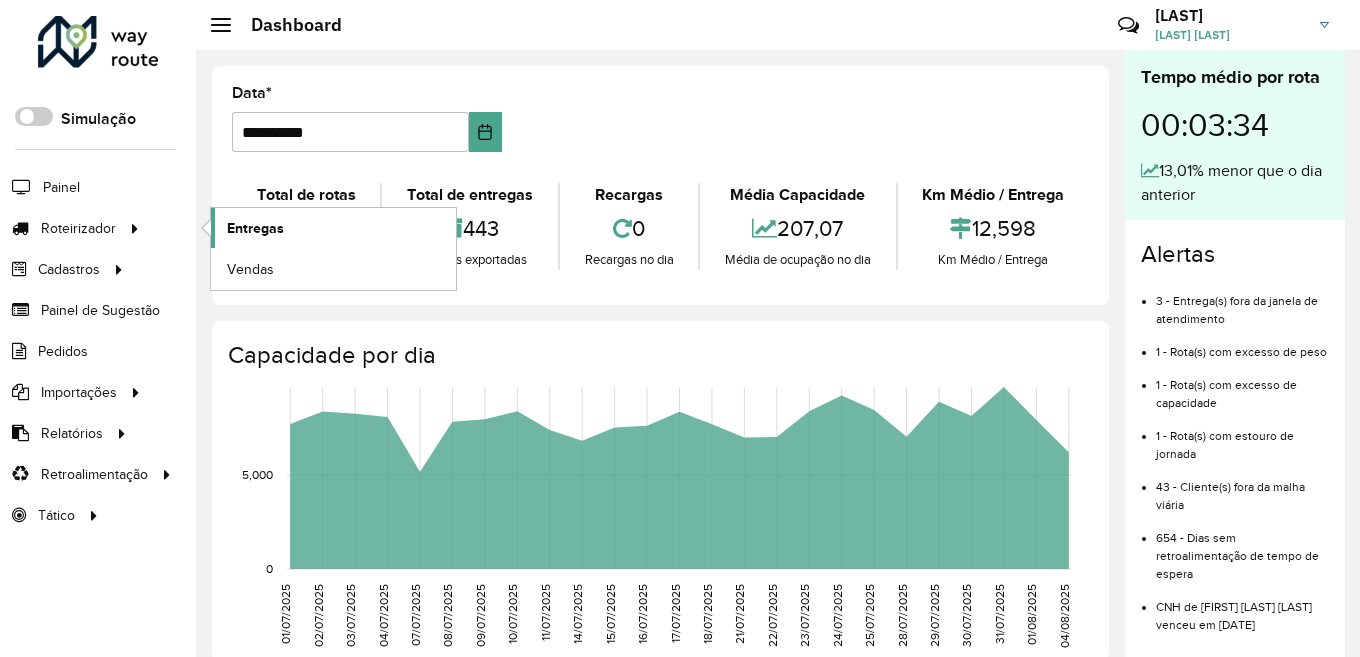 click on "Entregas" 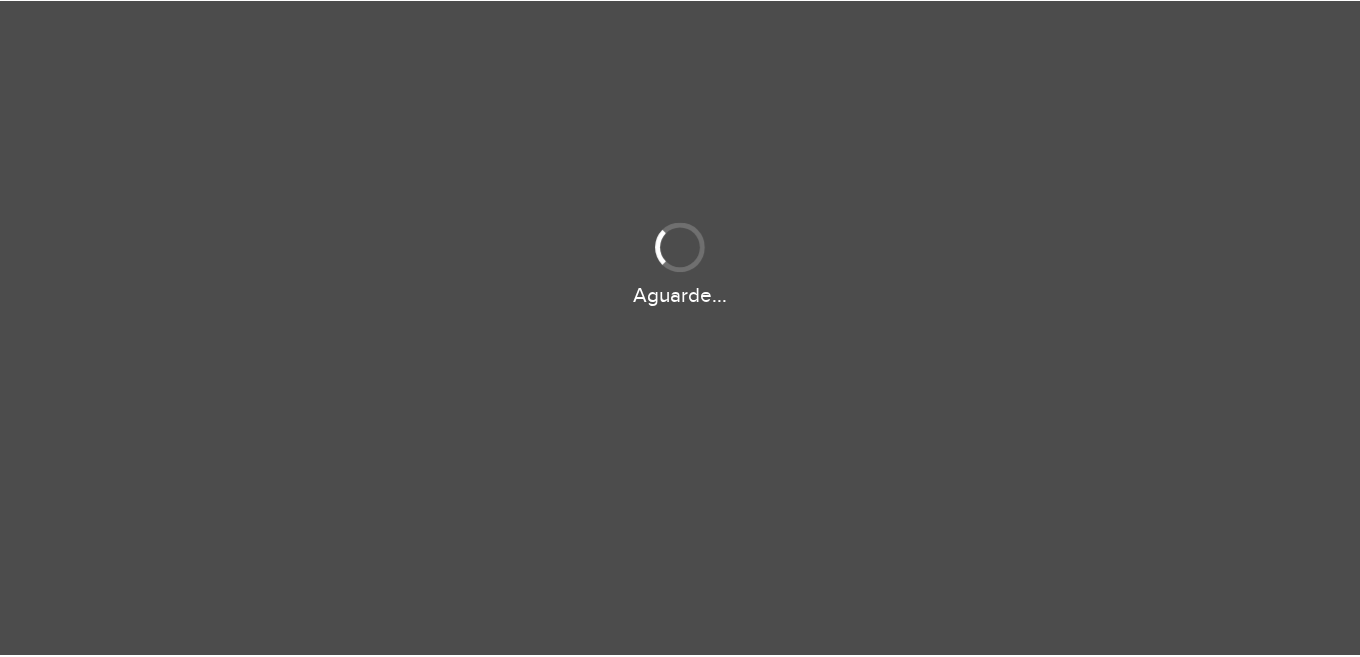 scroll, scrollTop: 0, scrollLeft: 0, axis: both 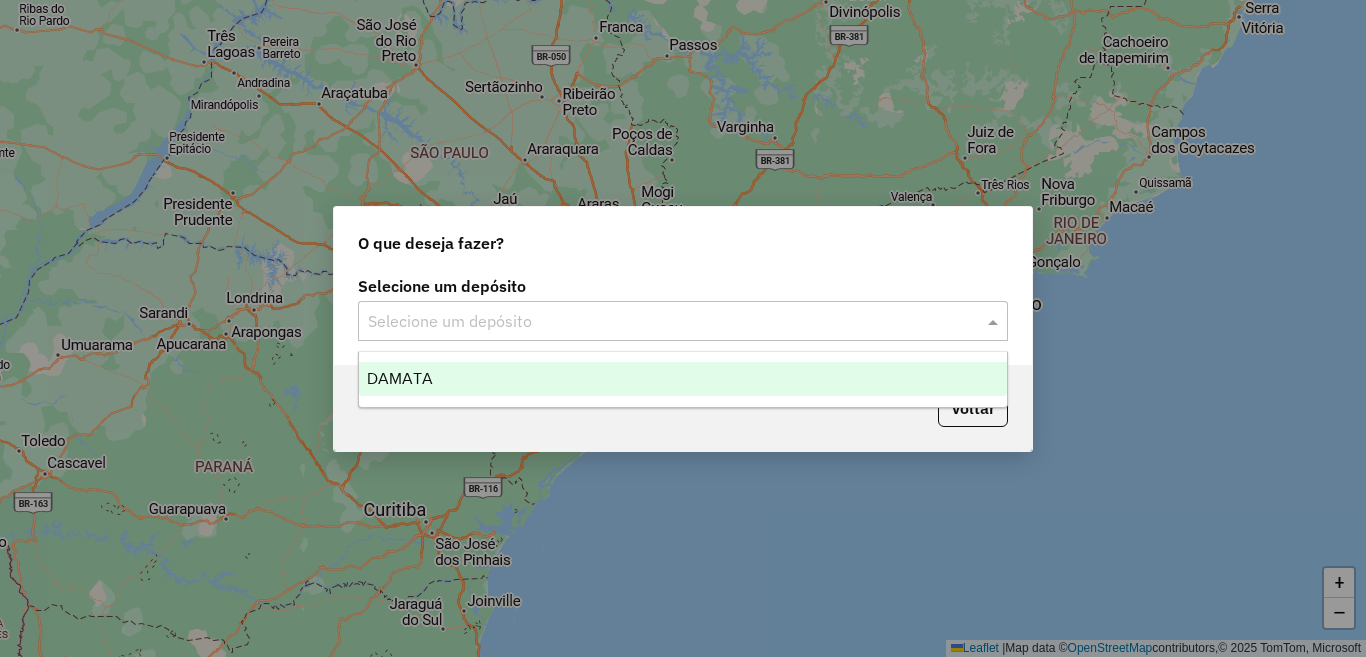 click 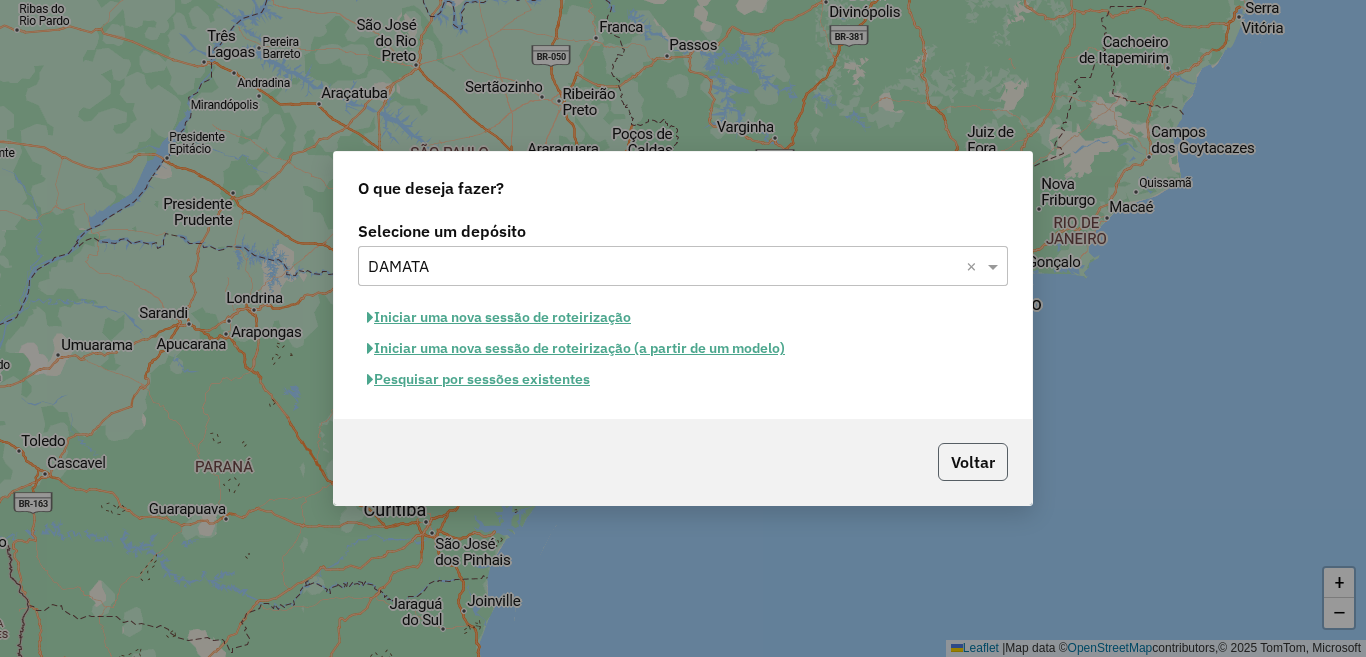 click on "Voltar" 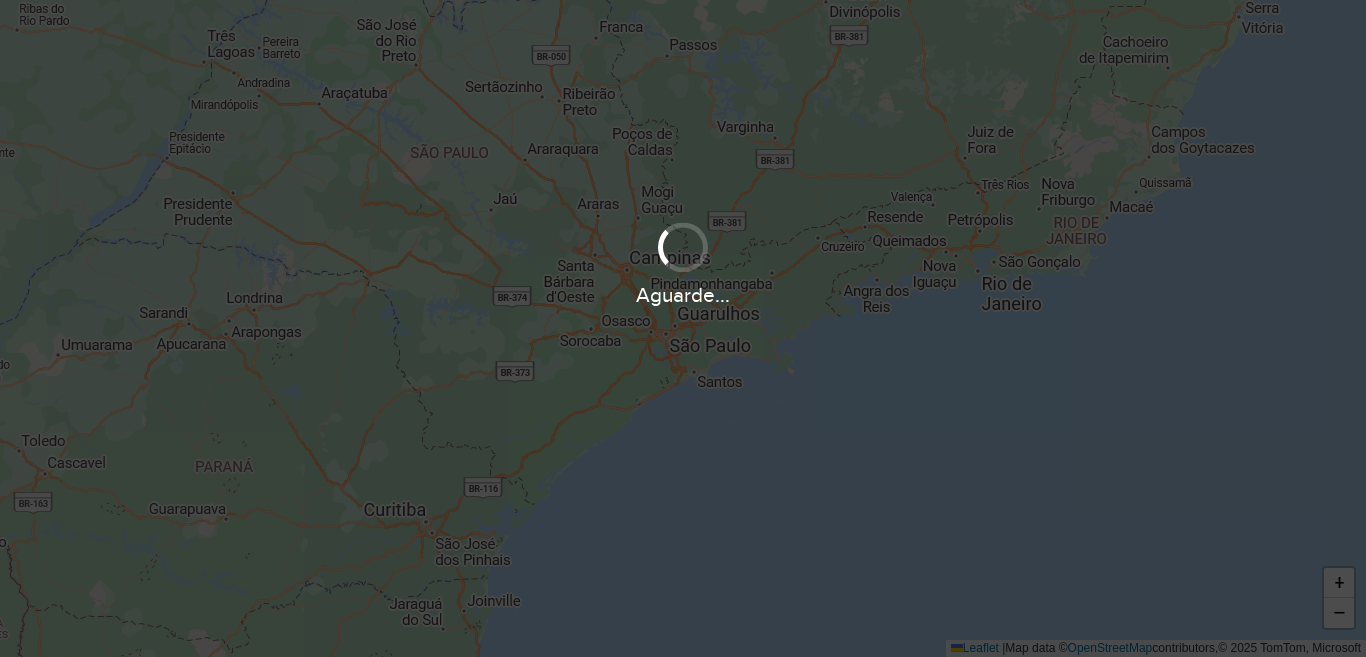 scroll, scrollTop: 0, scrollLeft: 0, axis: both 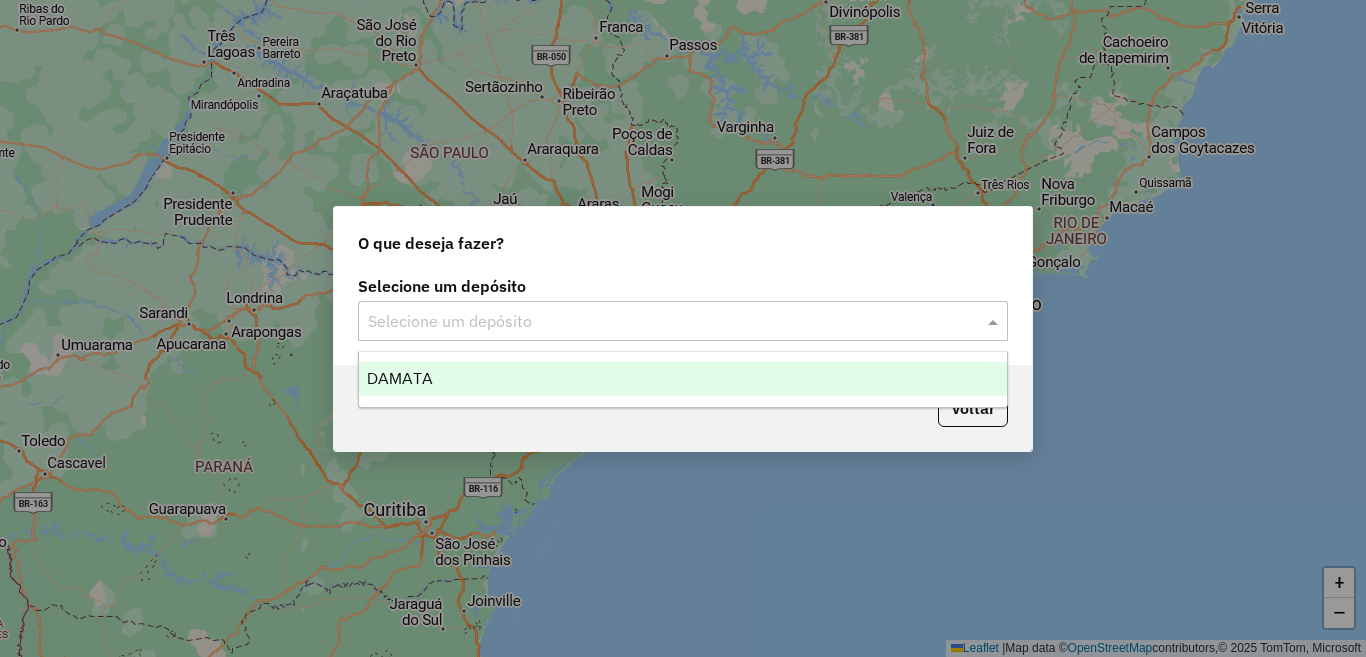 click 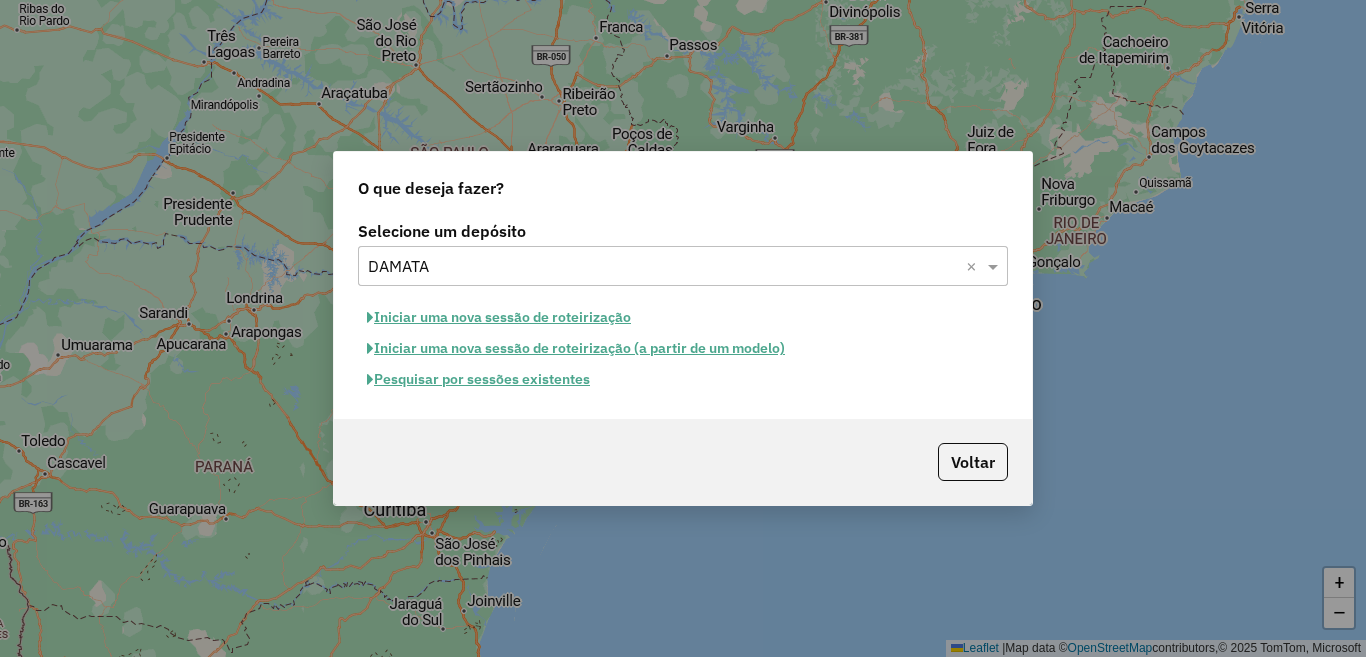 click on "Pesquisar por sessões existentes" 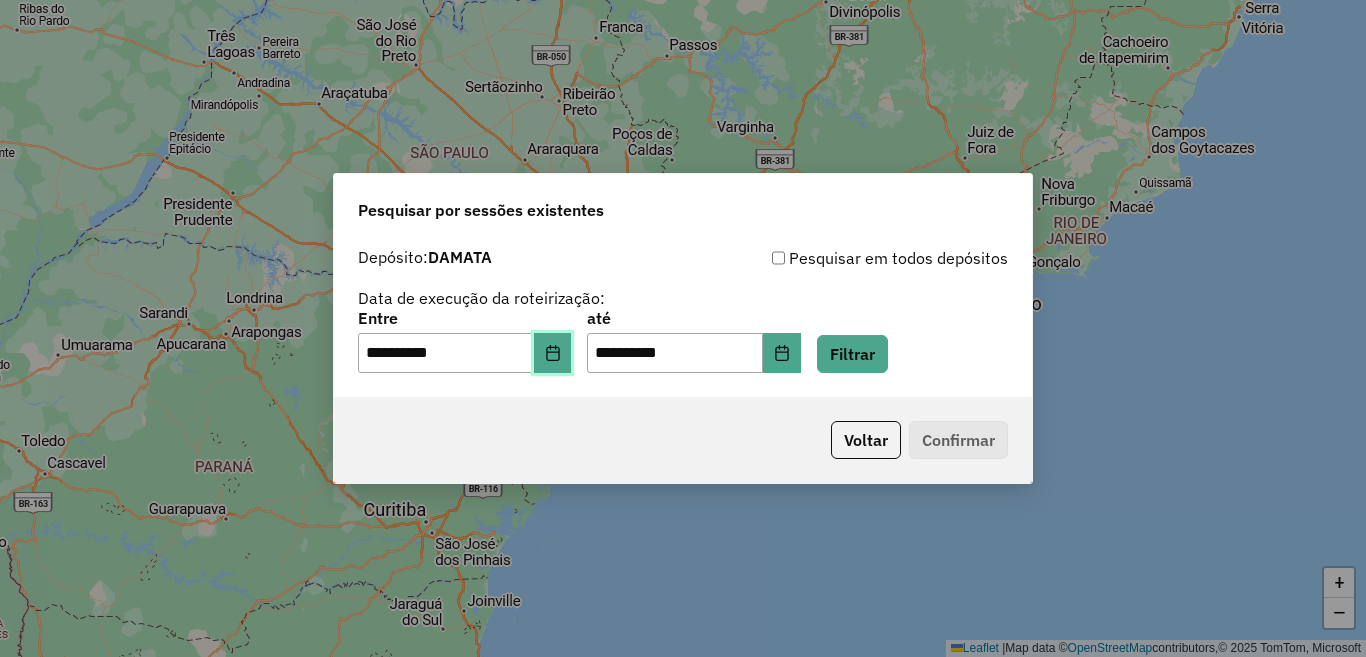 click 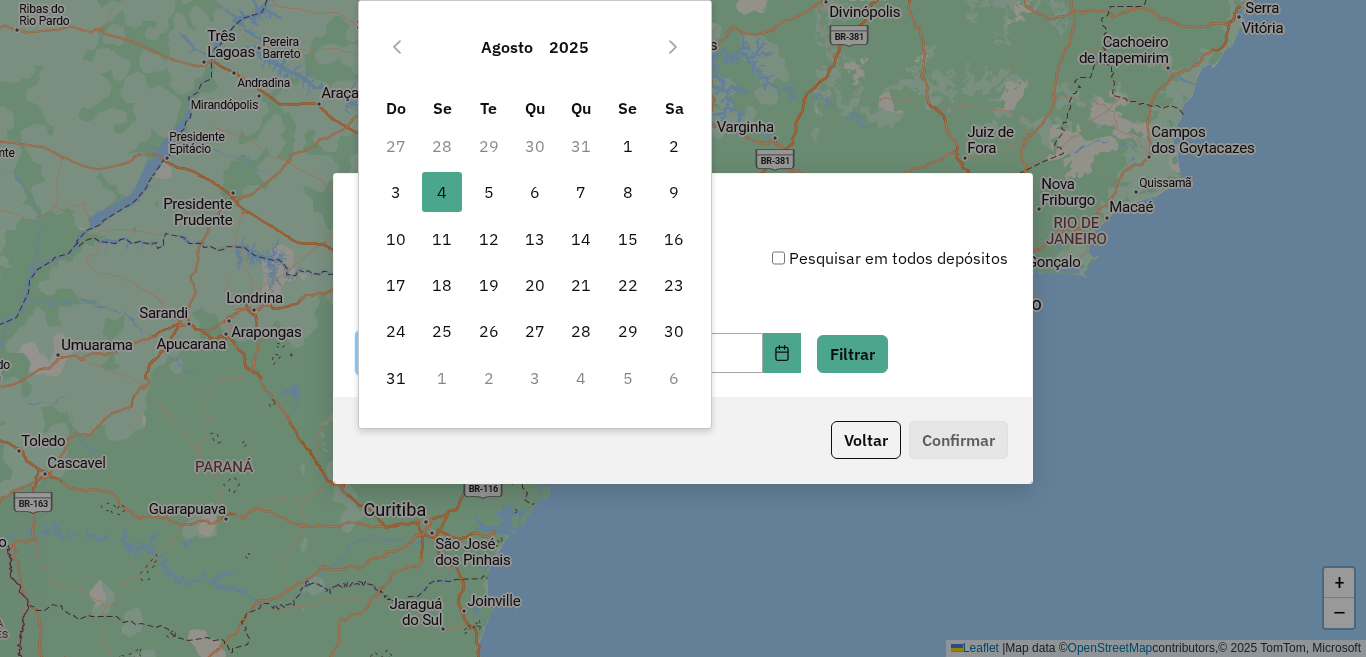click on "31" at bounding box center (581, 146) 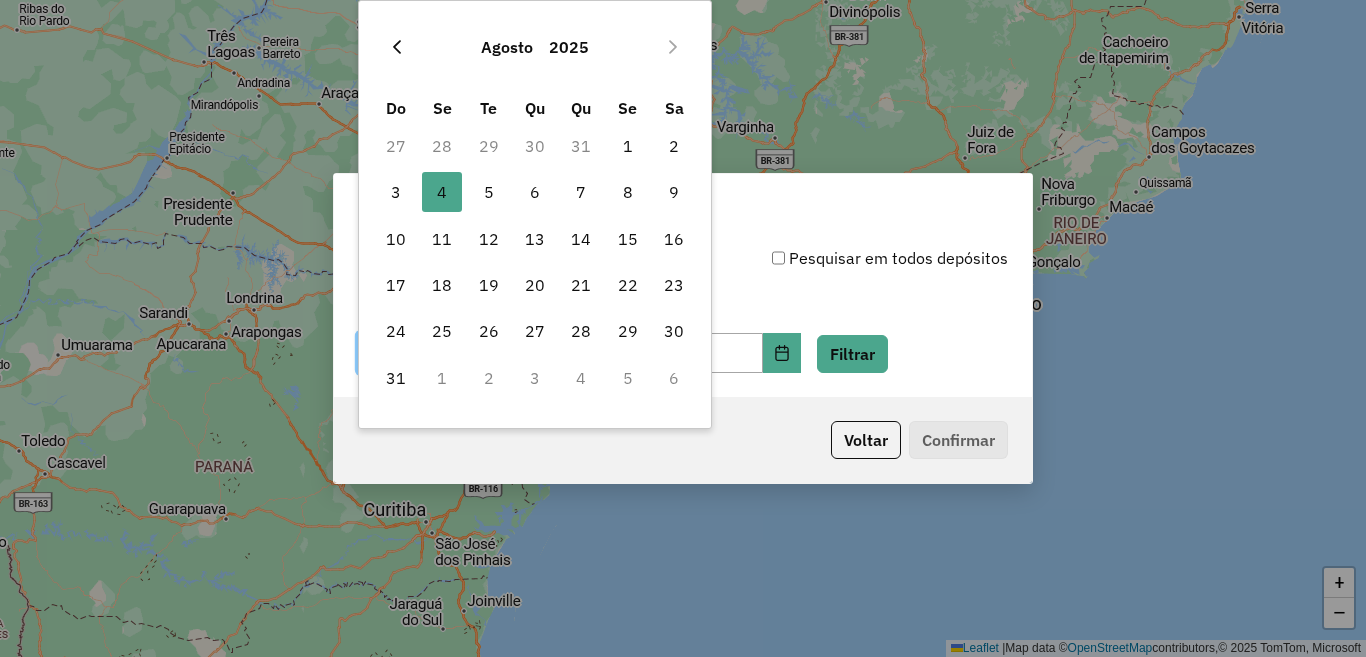 click 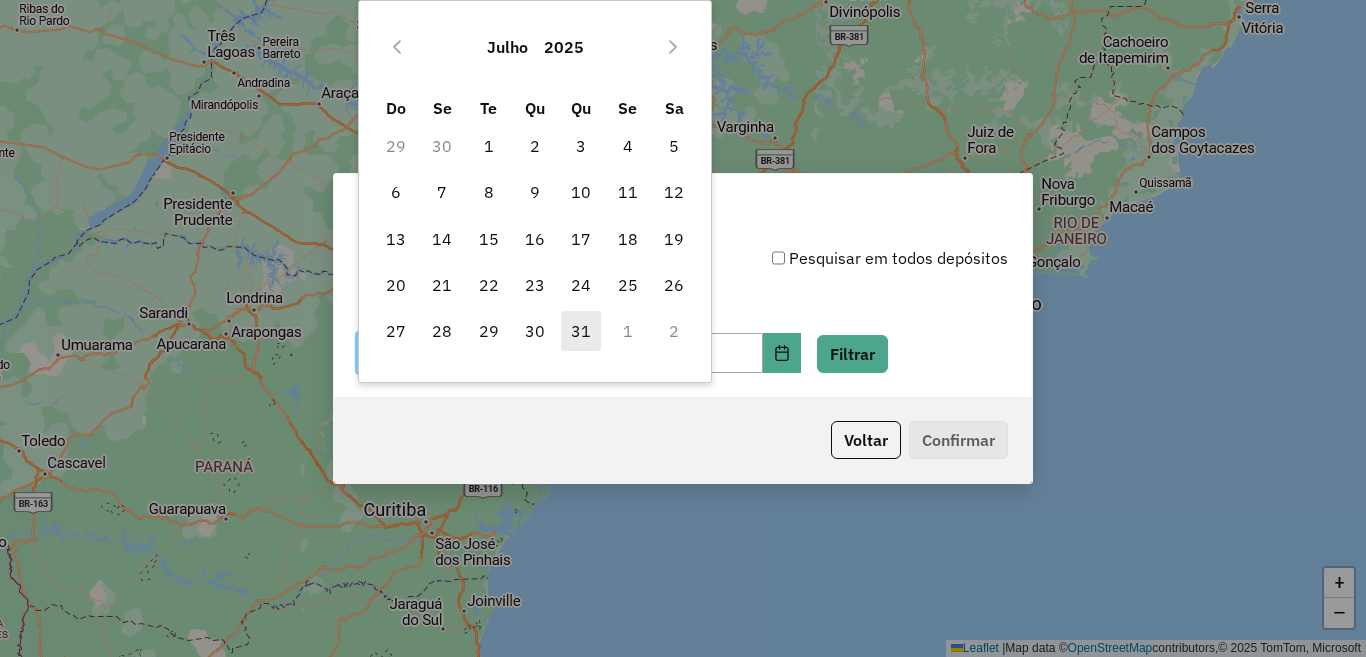 click on "31" at bounding box center [581, 331] 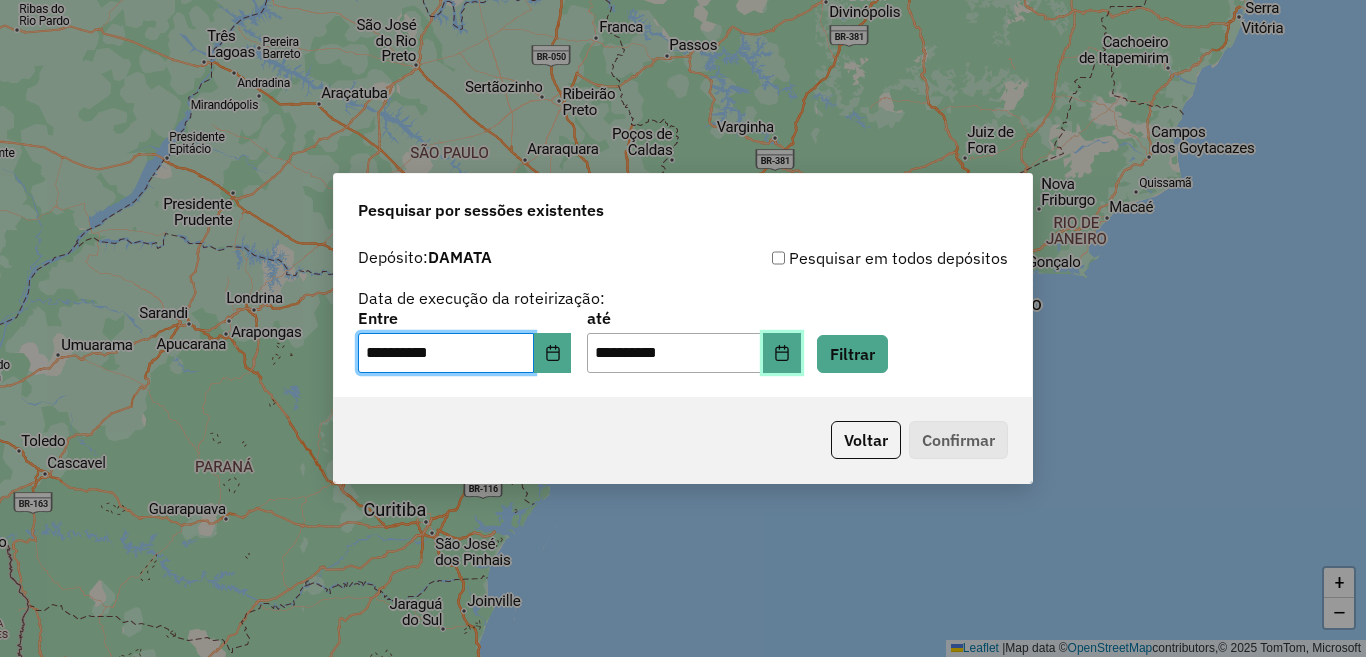 click 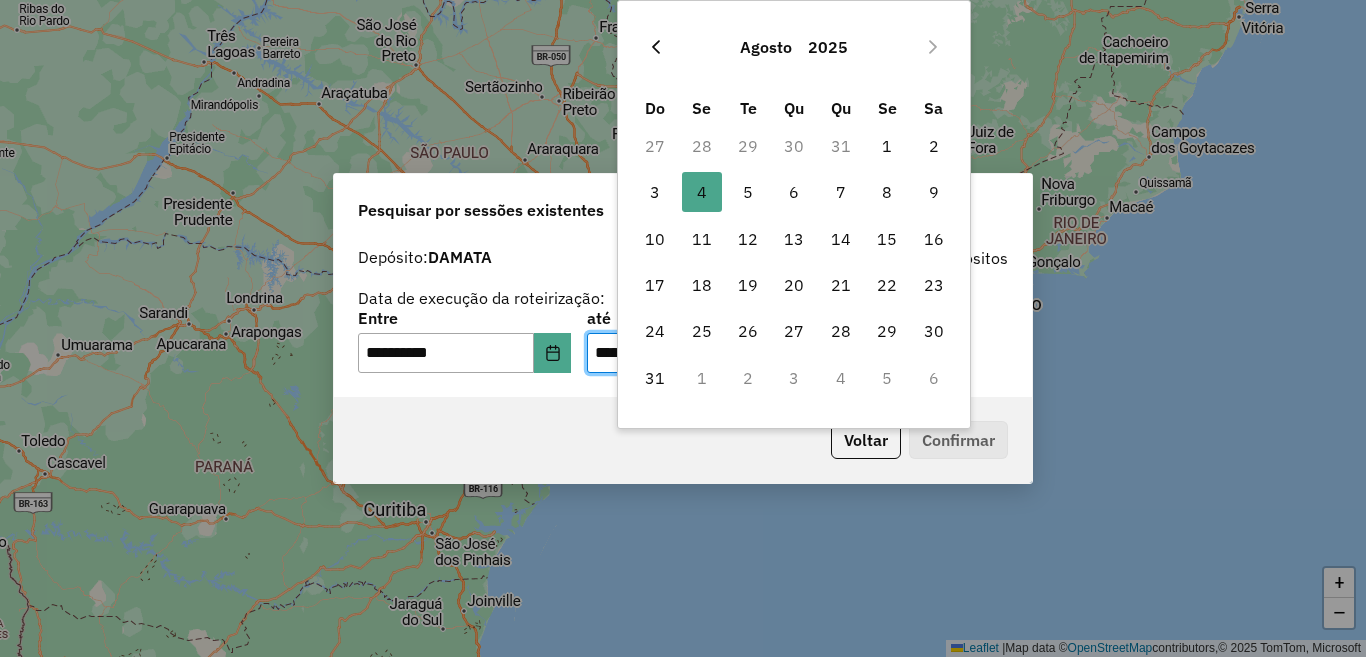 click 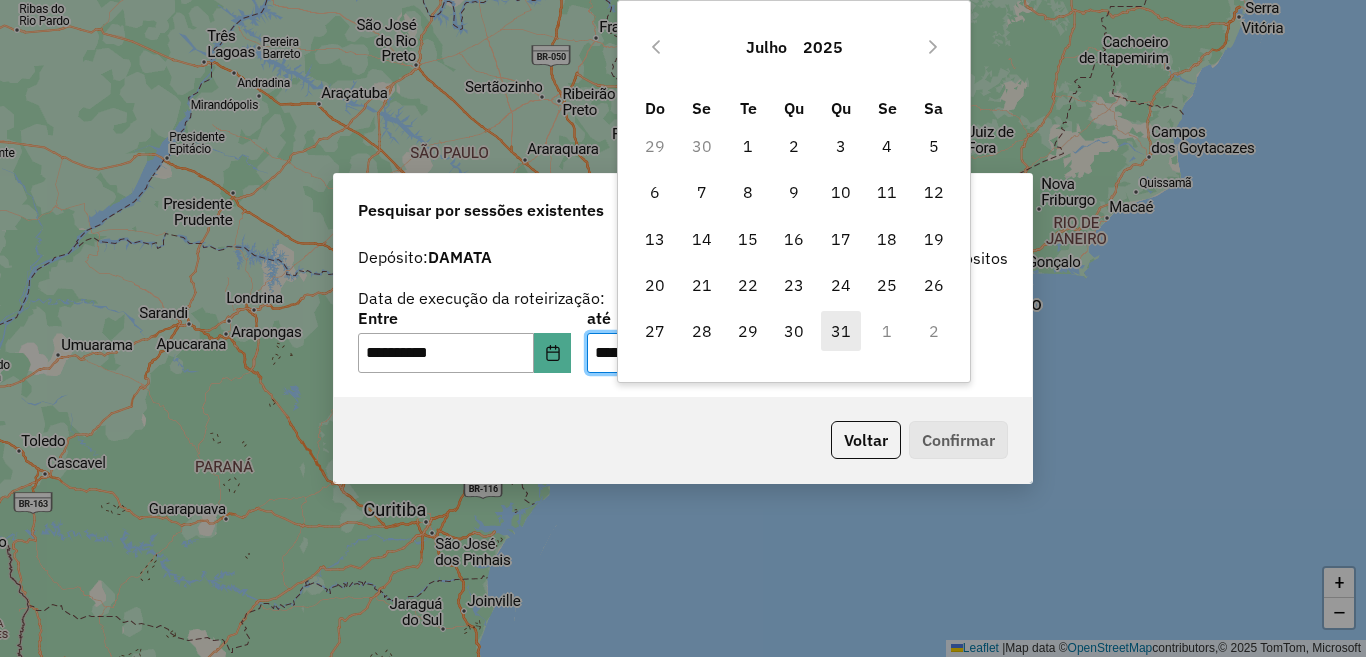 click on "31" at bounding box center [841, 331] 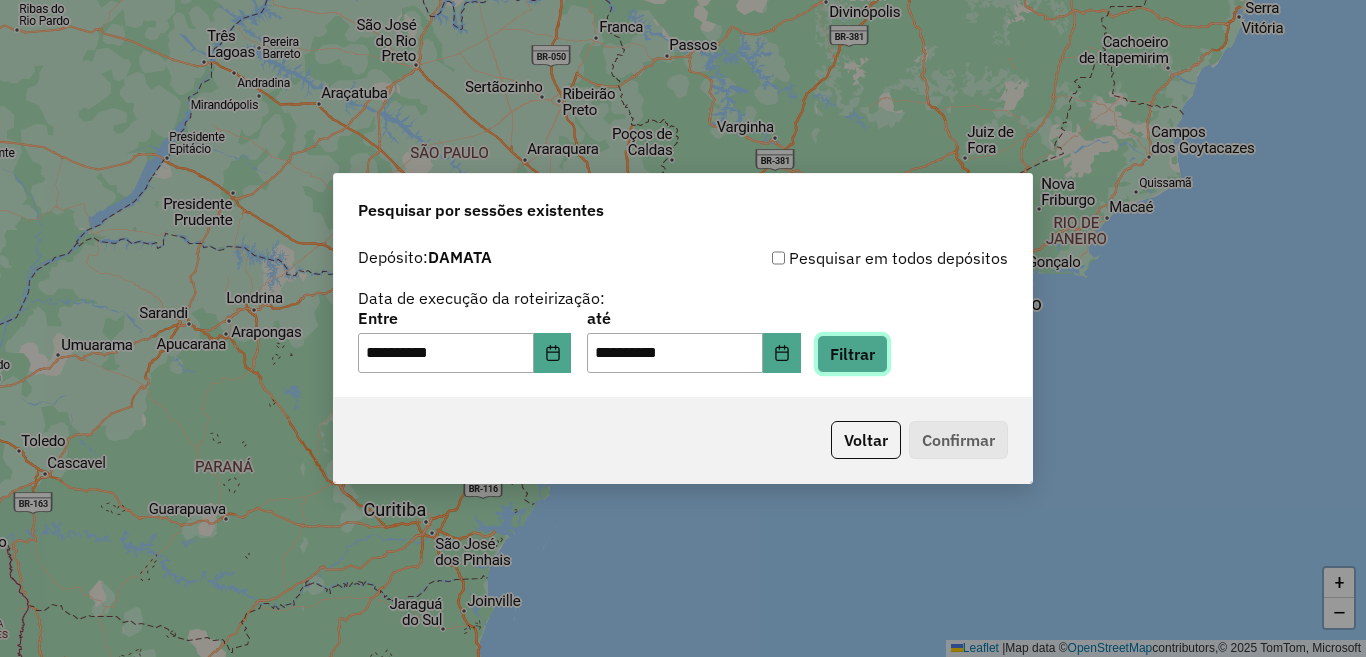 click on "Filtrar" 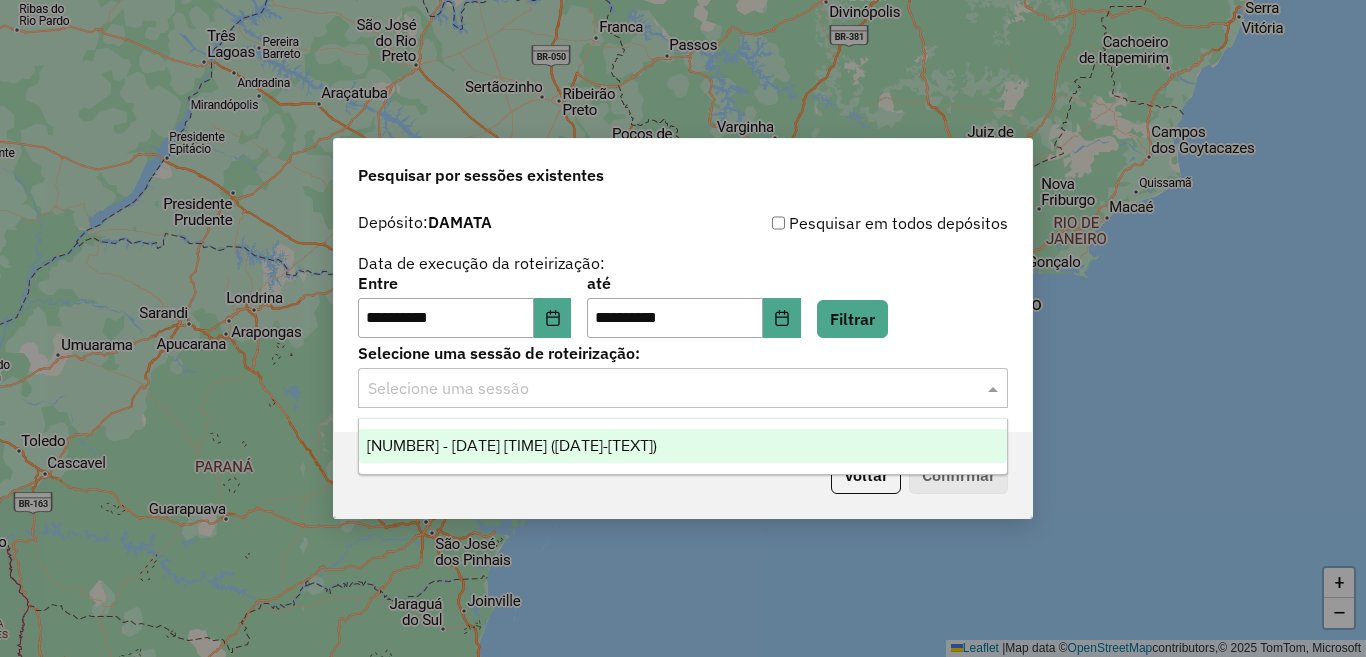 click 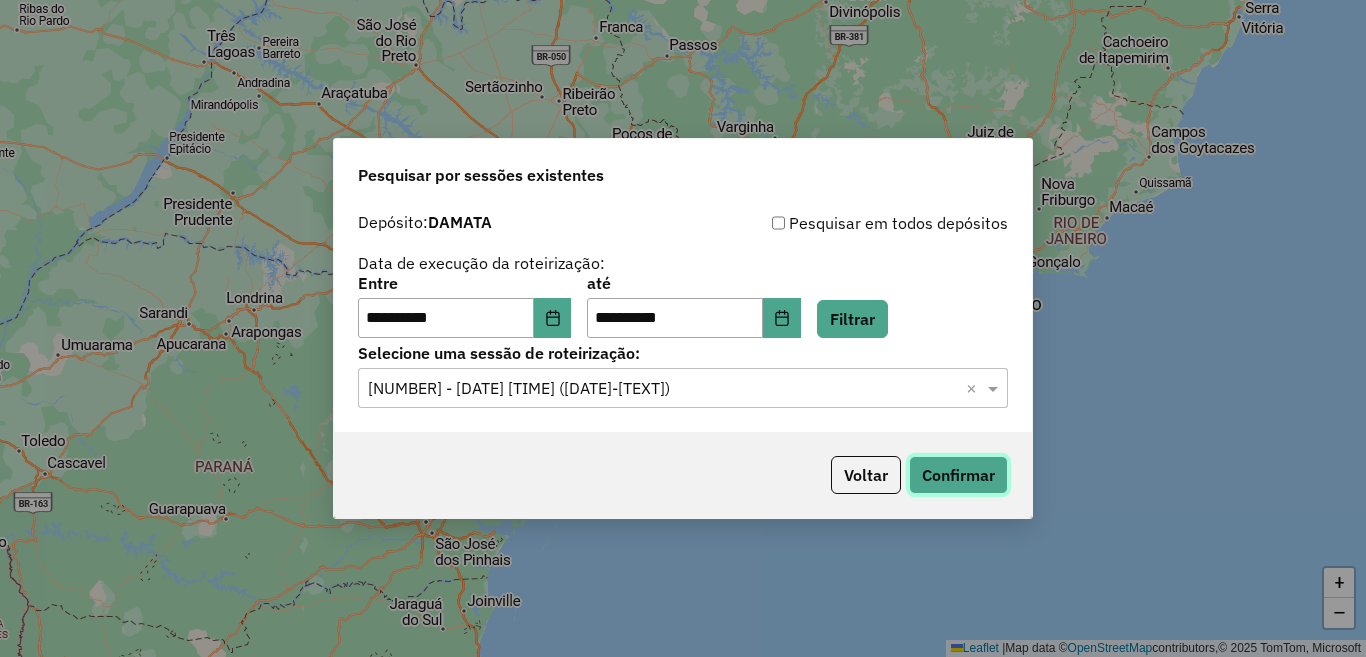 click on "Confirmar" 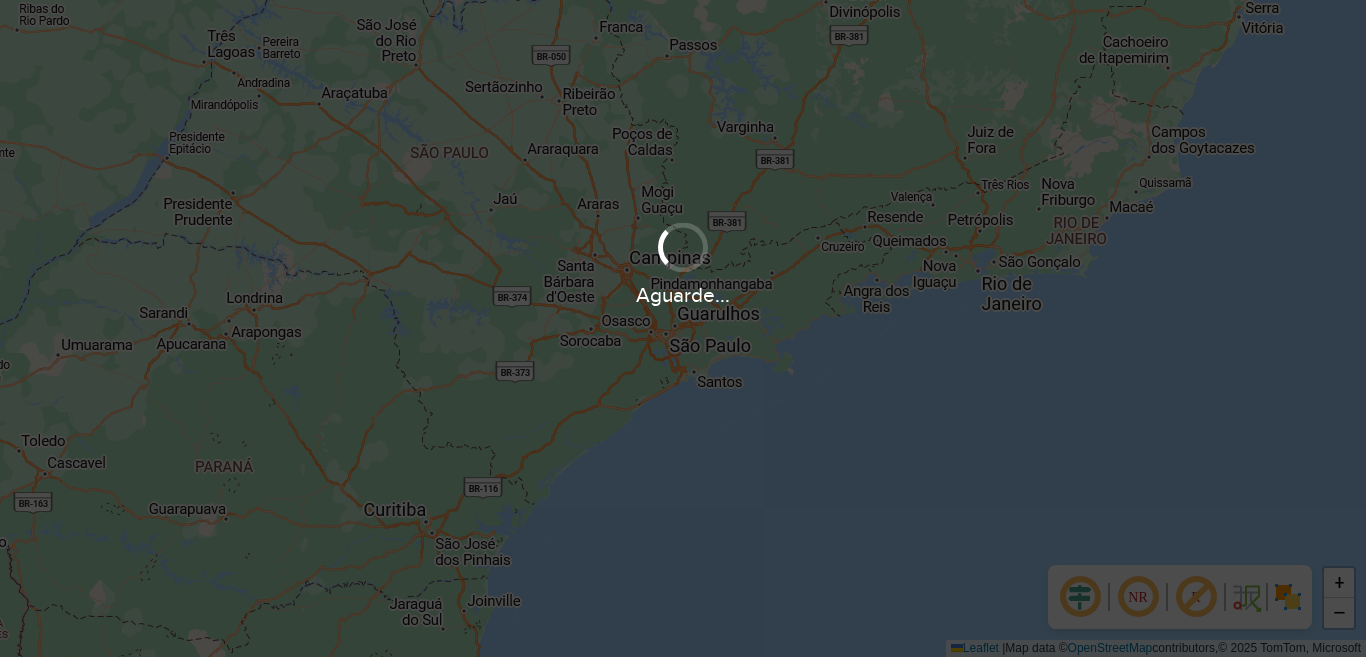 scroll, scrollTop: 0, scrollLeft: 0, axis: both 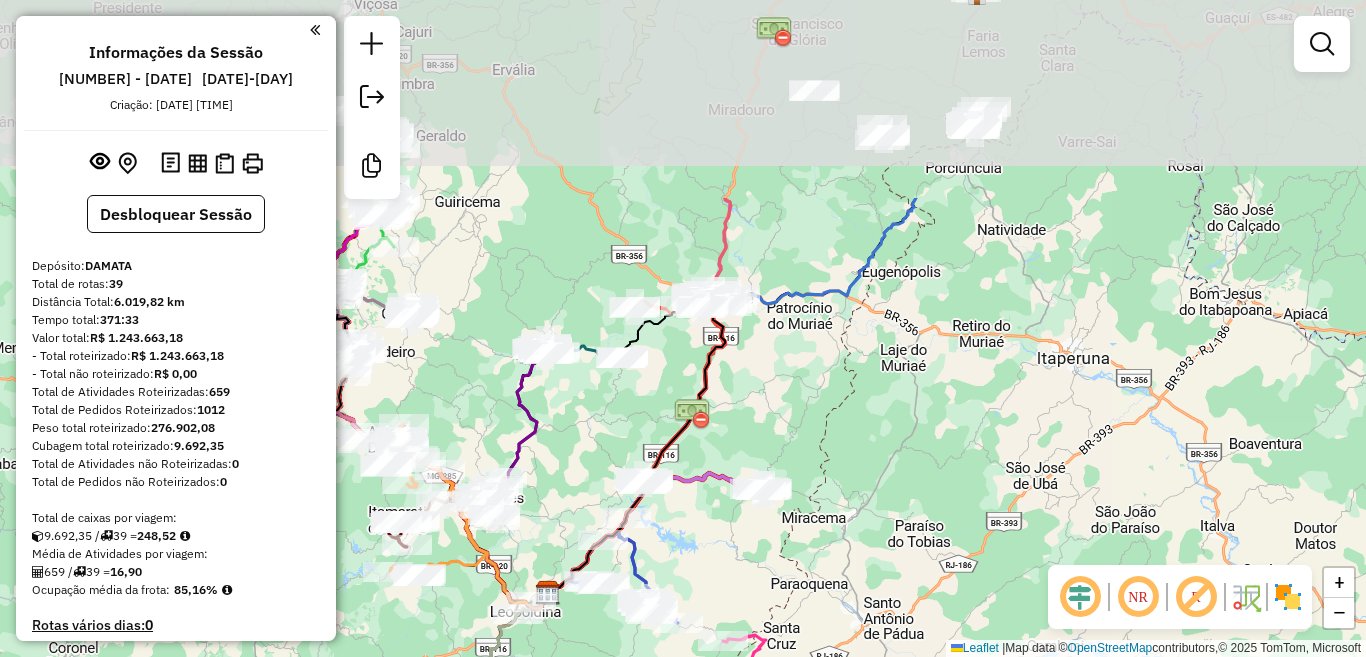 drag, startPoint x: 934, startPoint y: 137, endPoint x: 768, endPoint y: 448, distance: 352.52942 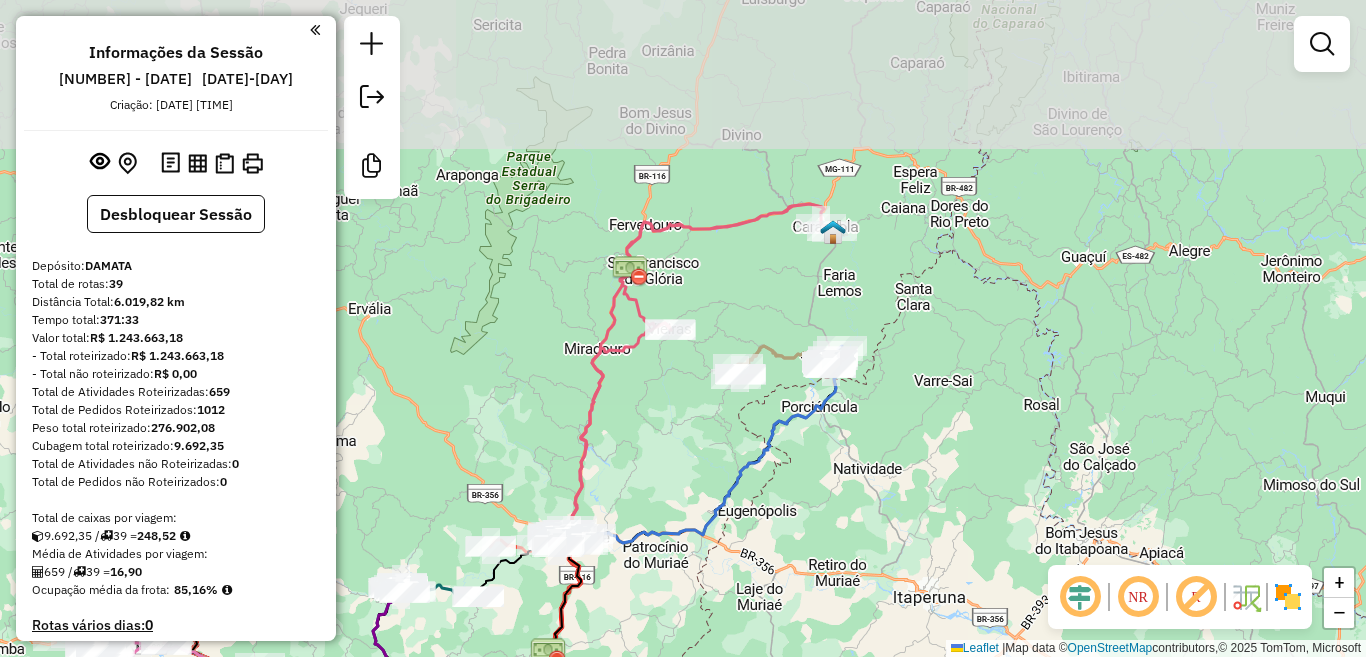 drag, startPoint x: 797, startPoint y: 301, endPoint x: 727, endPoint y: 395, distance: 117.20068 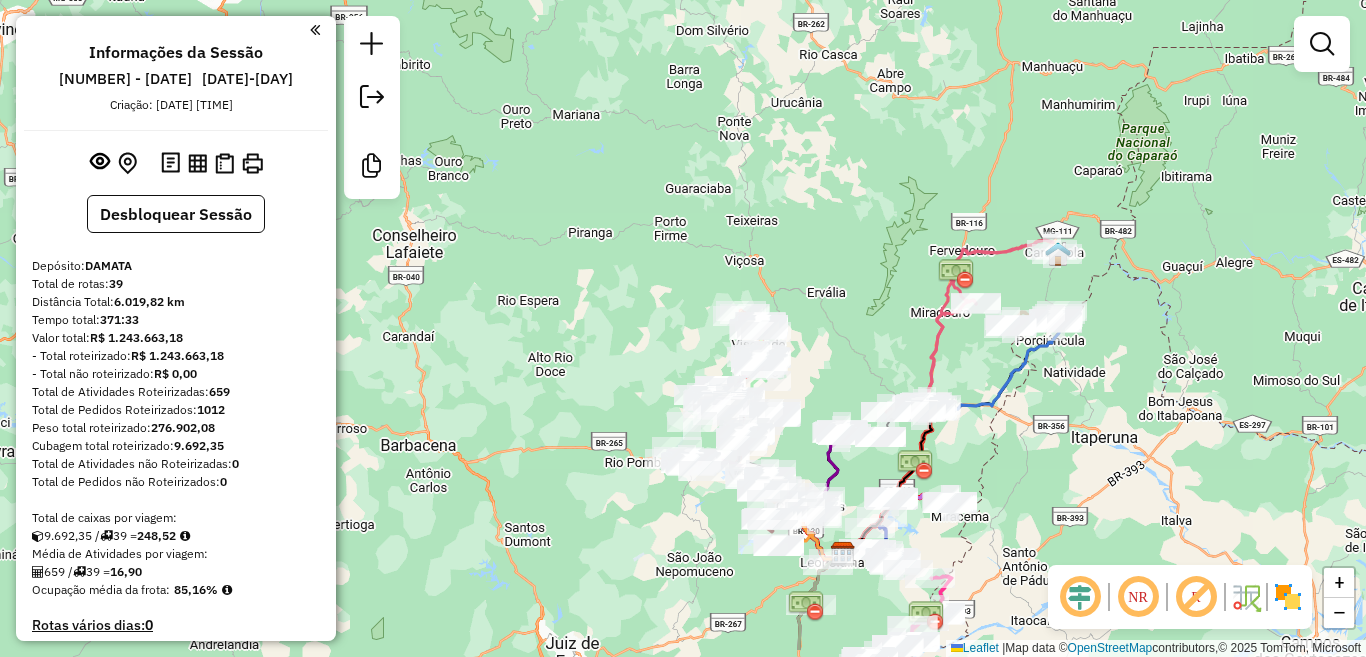 drag, startPoint x: 504, startPoint y: 458, endPoint x: 824, endPoint y: 390, distance: 327.14523 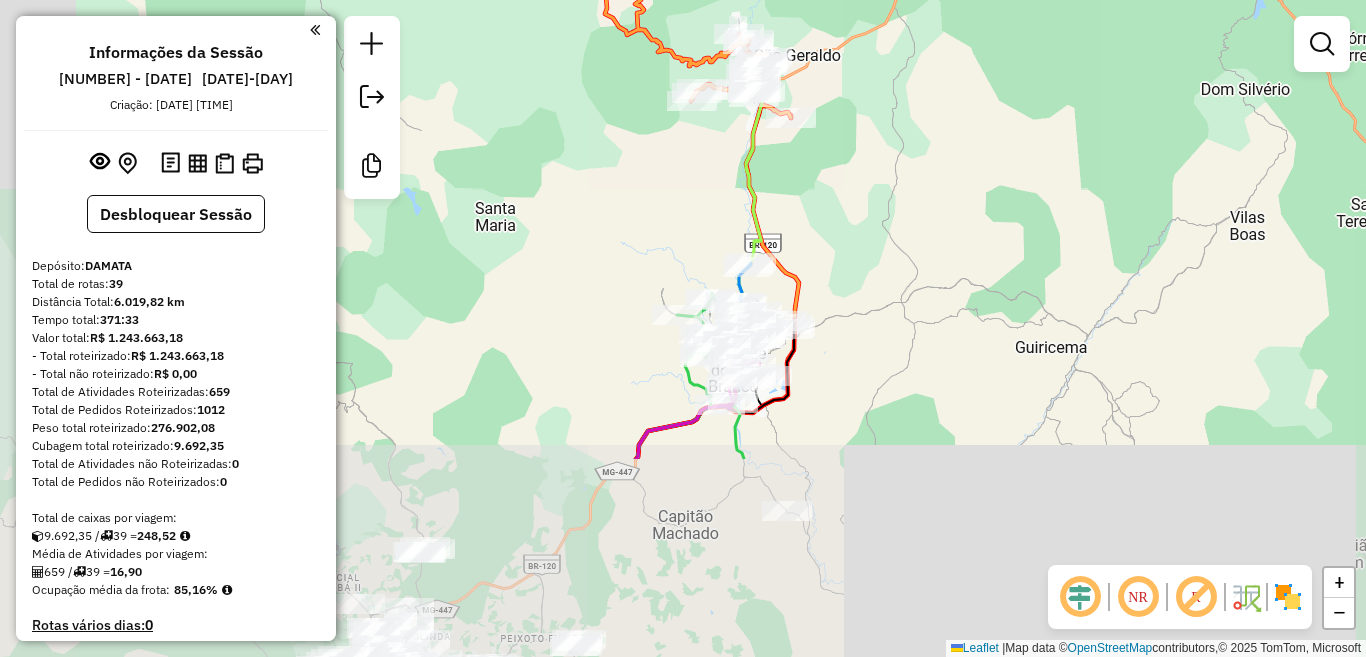 drag, startPoint x: 727, startPoint y: 481, endPoint x: 867, endPoint y: 218, distance: 297.94128 